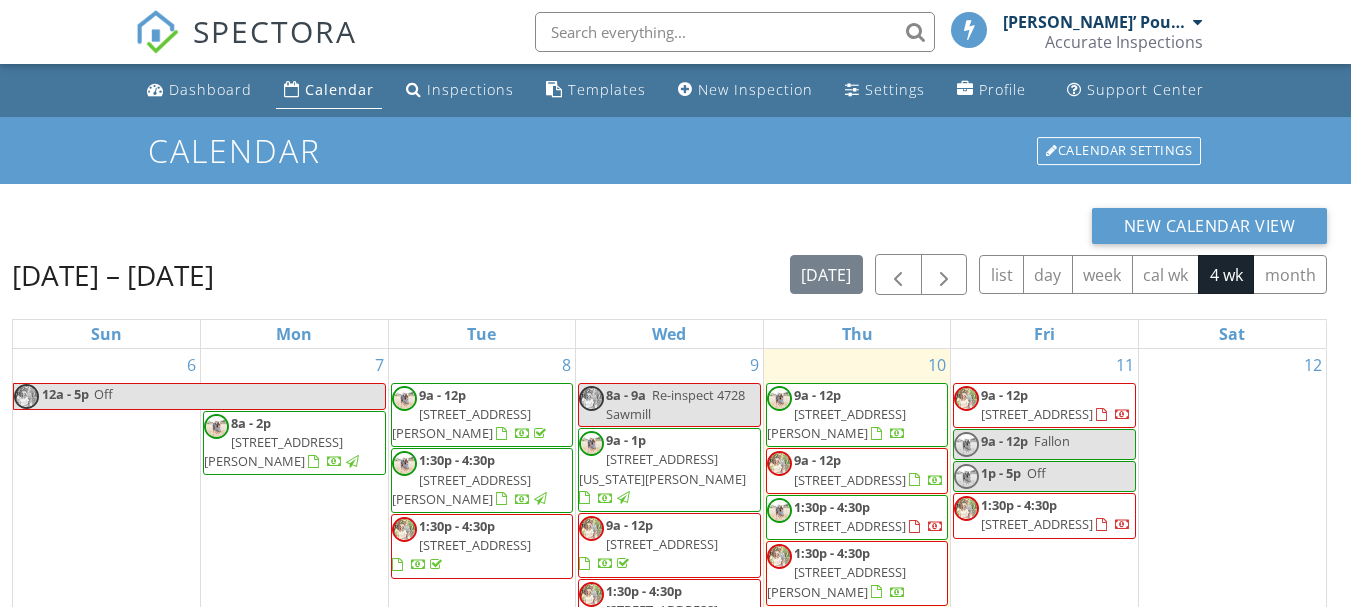 scroll, scrollTop: 0, scrollLeft: 0, axis: both 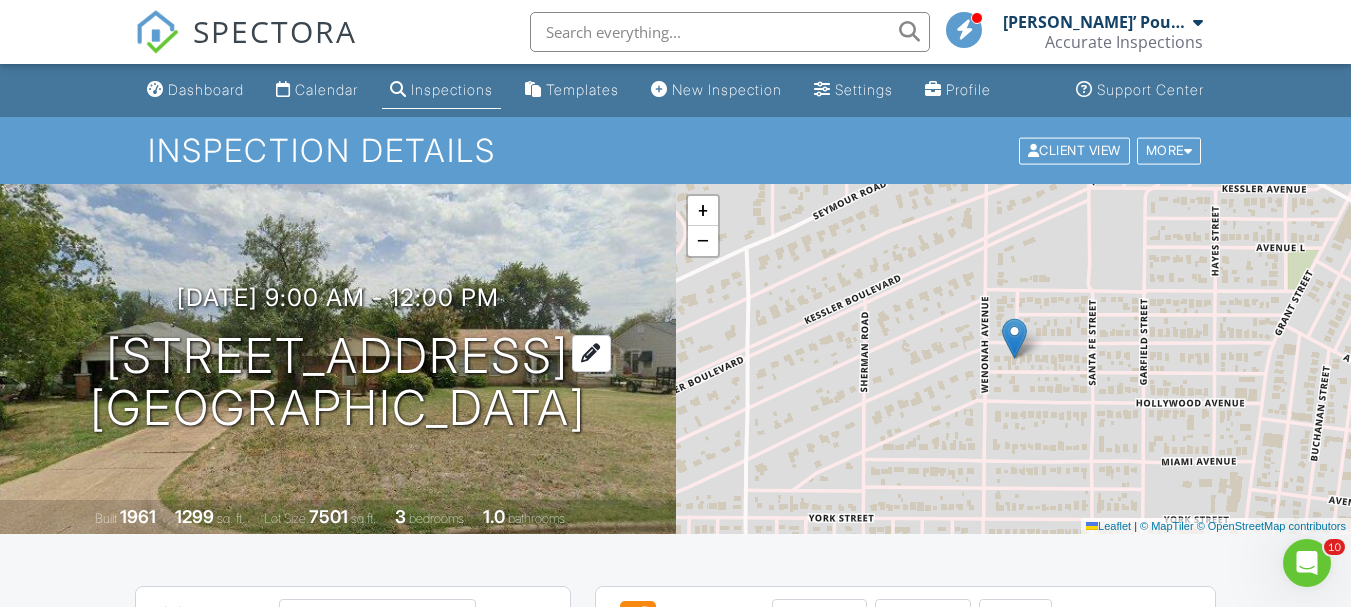 click on "3219 Cumberland Ave
Wichita Falls, TX 76309" at bounding box center (338, 383) 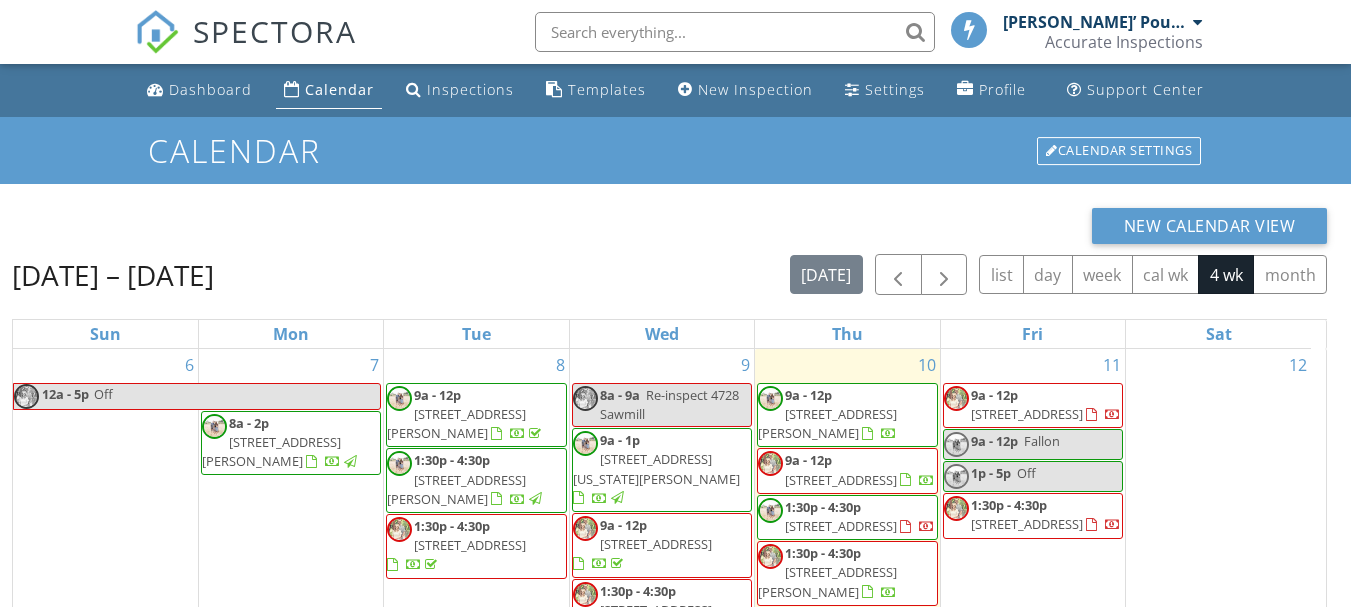 scroll, scrollTop: 0, scrollLeft: 0, axis: both 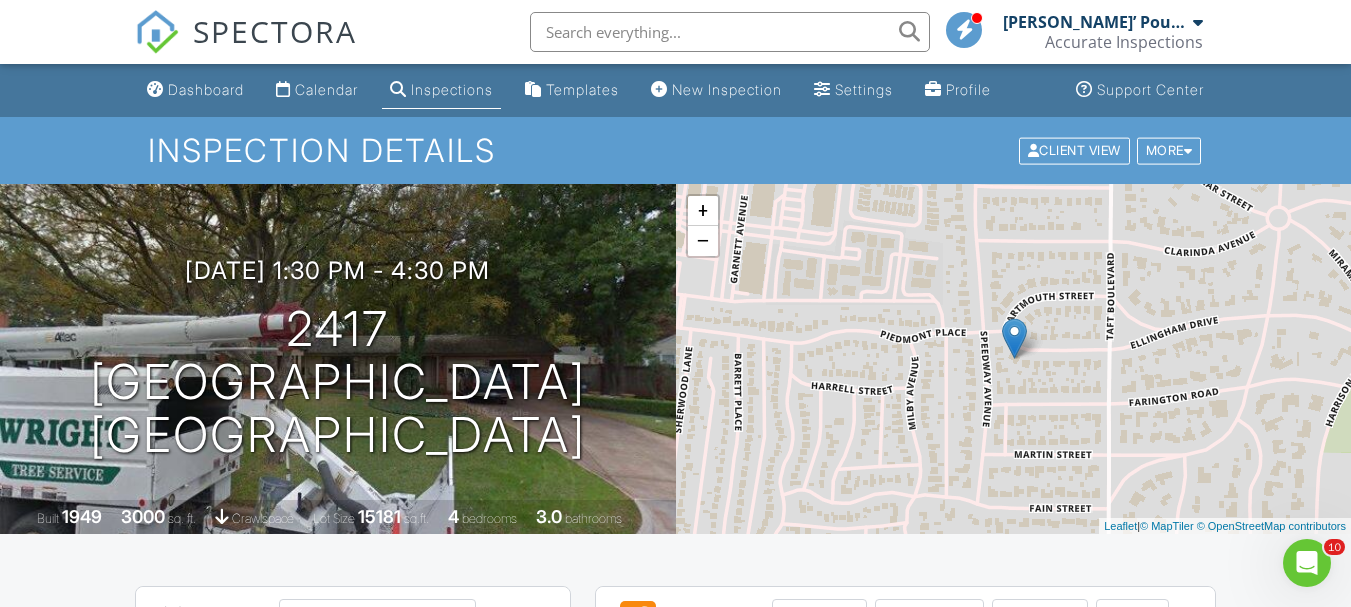 drag, startPoint x: 1359, startPoint y: 79, endPoint x: 1293, endPoint y: 64, distance: 67.68308 